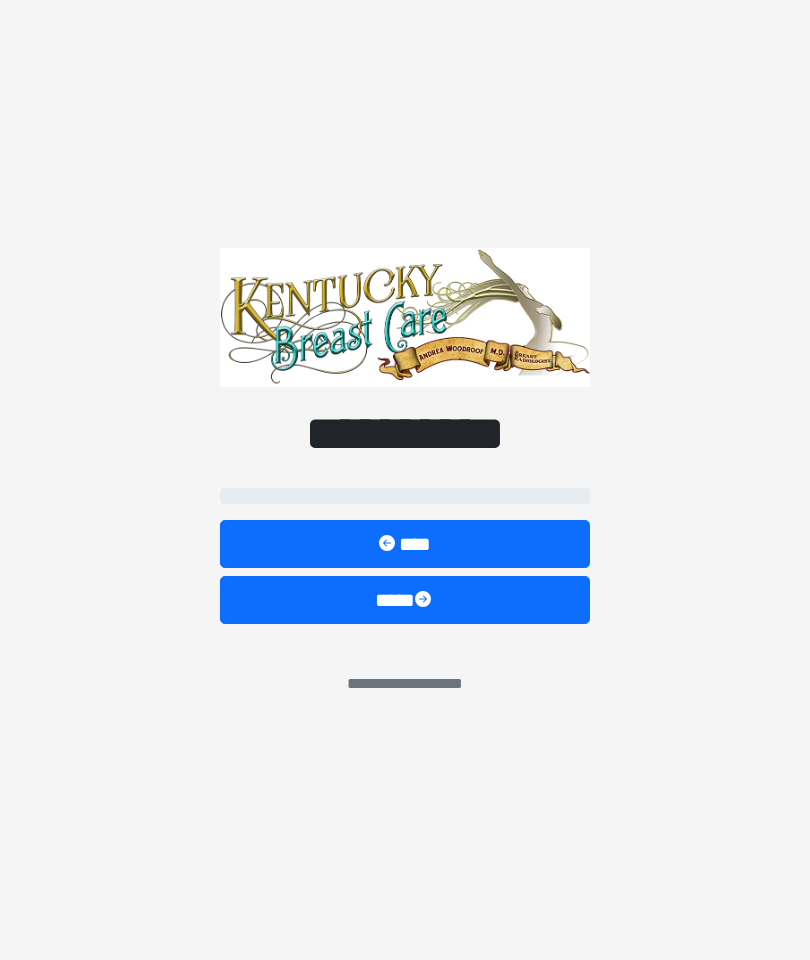 scroll, scrollTop: 0, scrollLeft: 0, axis: both 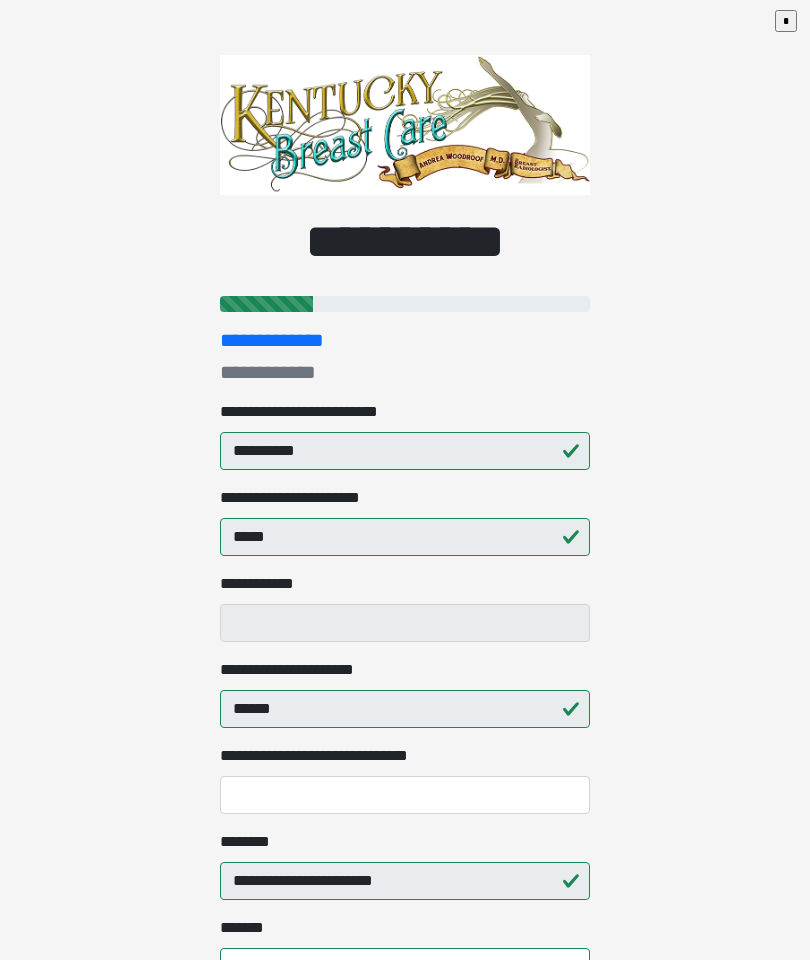 click on "**********" at bounding box center (333, 756) 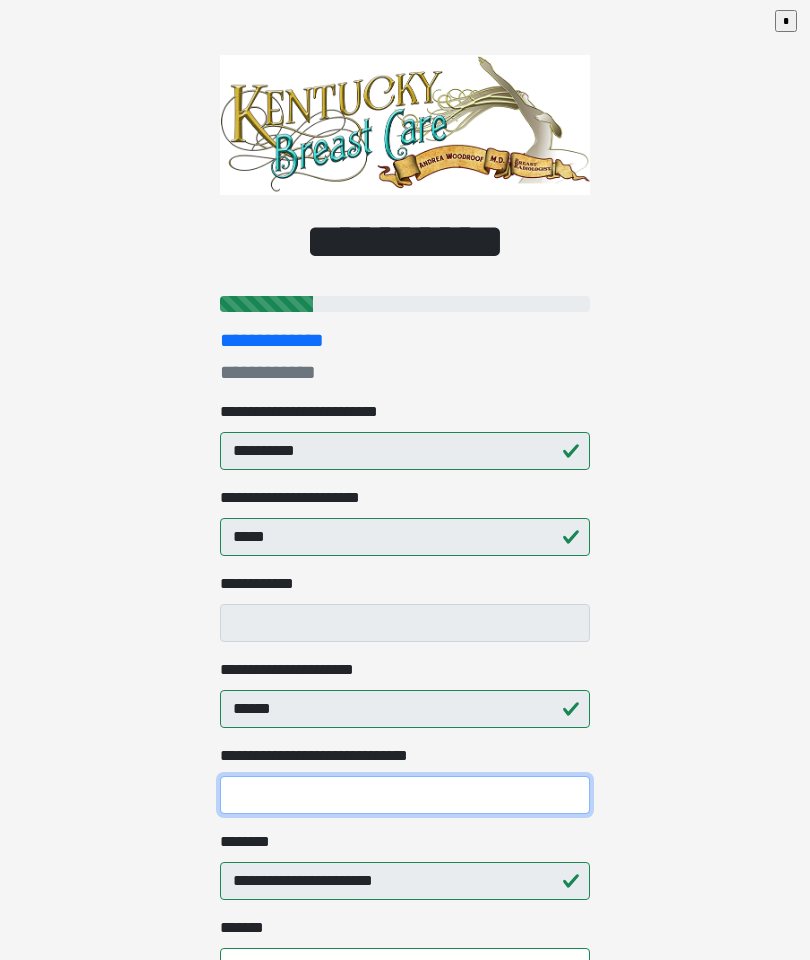 scroll, scrollTop: 132, scrollLeft: 0, axis: vertical 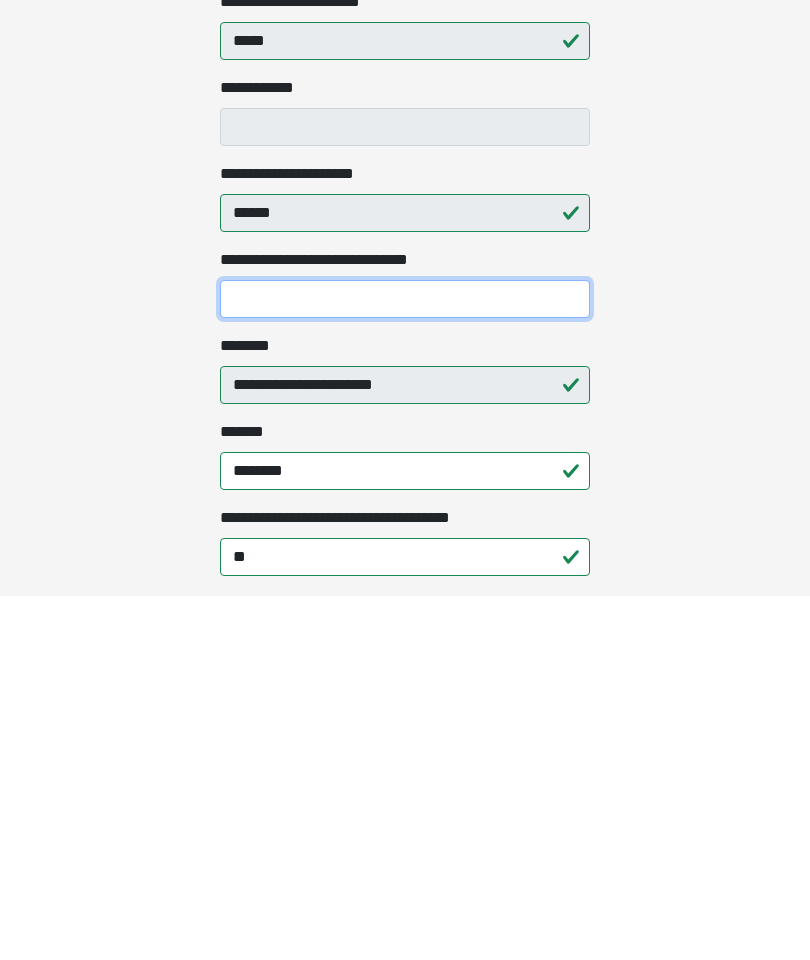 click on "**********" at bounding box center [405, 663] 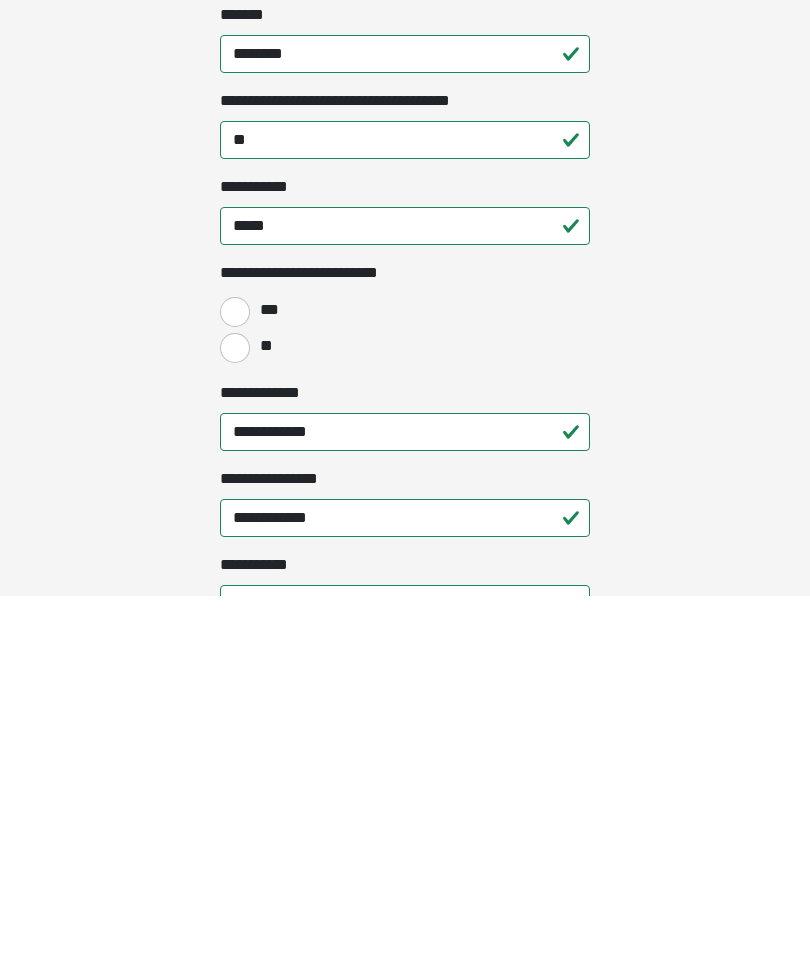 type on "**********" 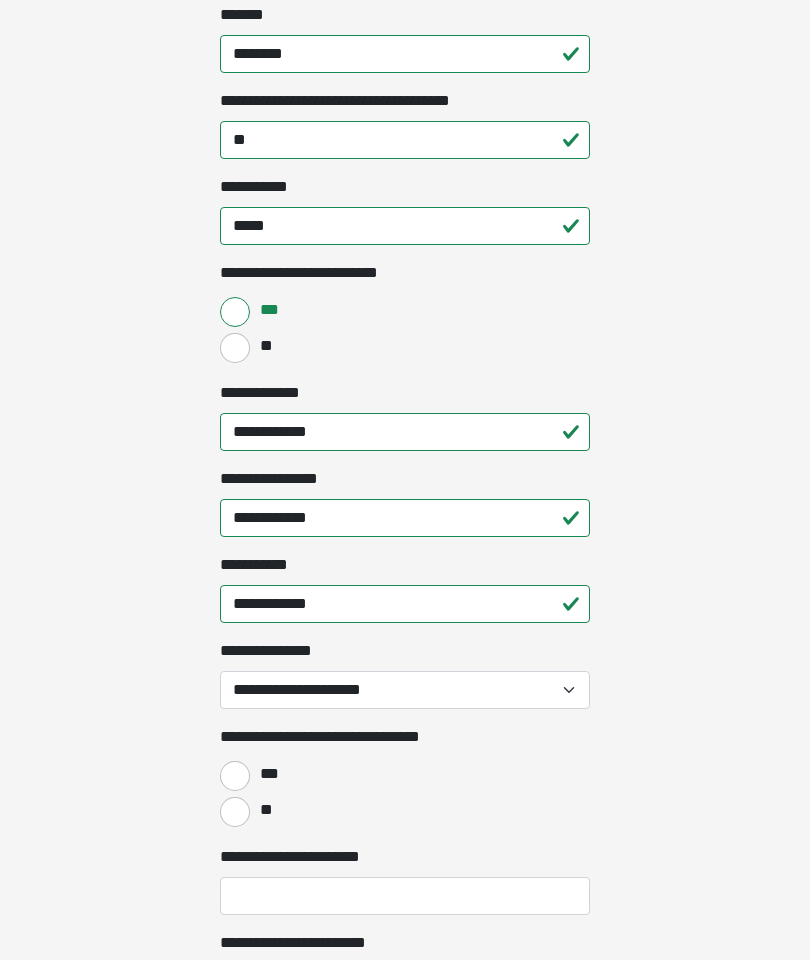 click on "**********" at bounding box center (405, 690) 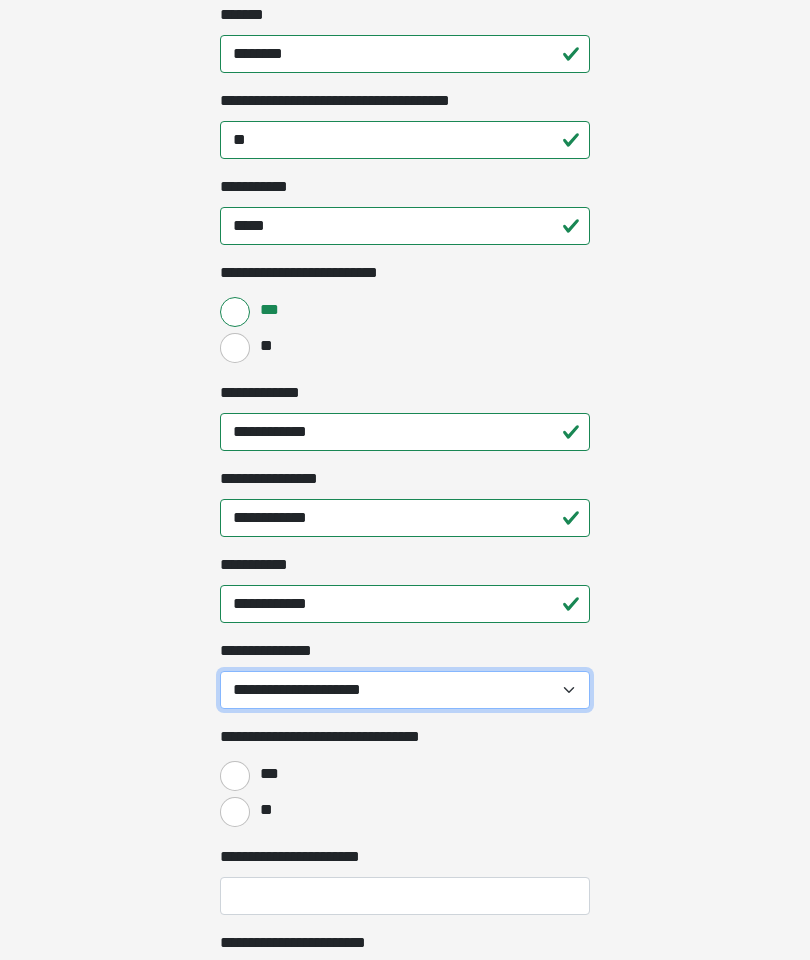 select on "******" 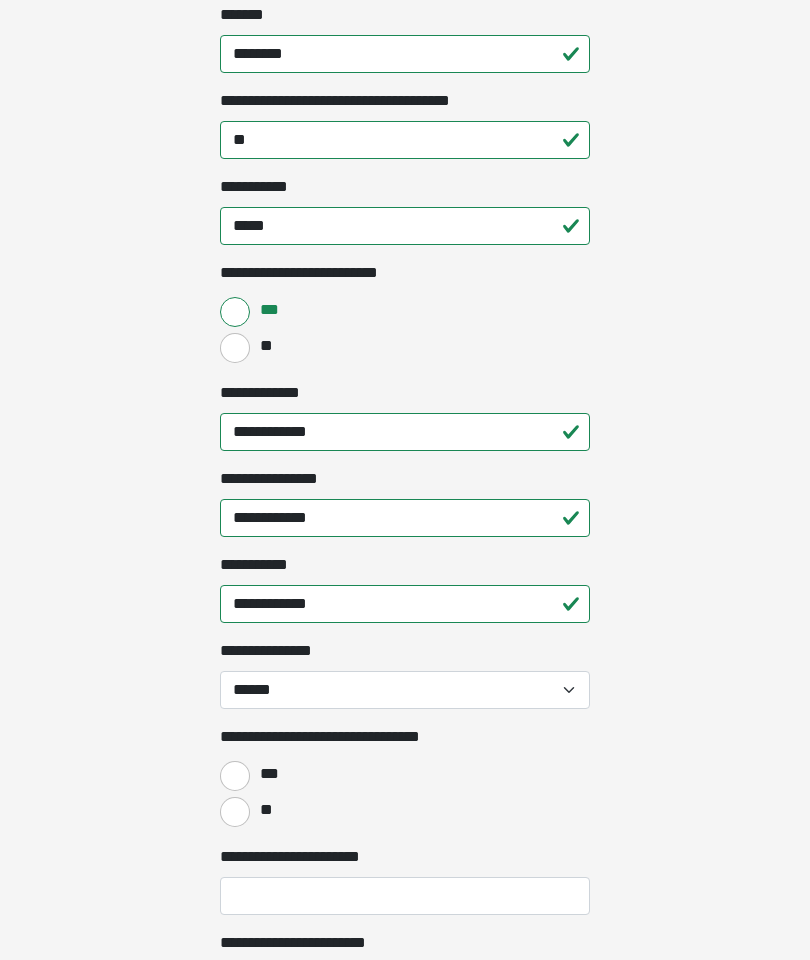 click on "**" at bounding box center [265, 810] 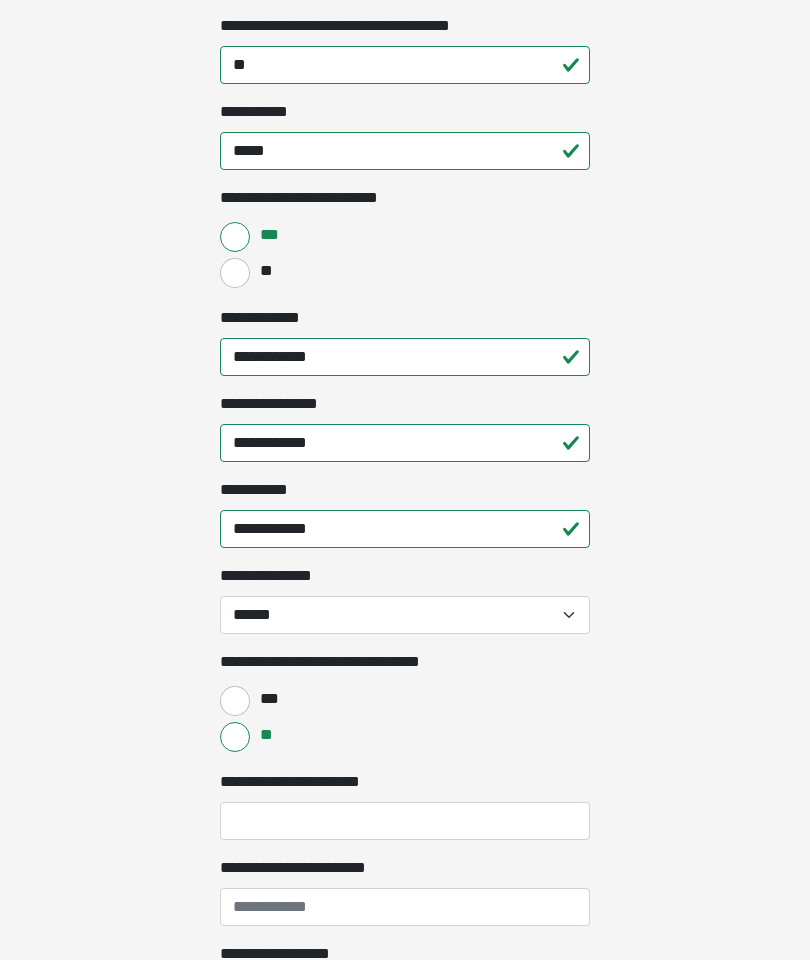 scroll, scrollTop: 1061, scrollLeft: 0, axis: vertical 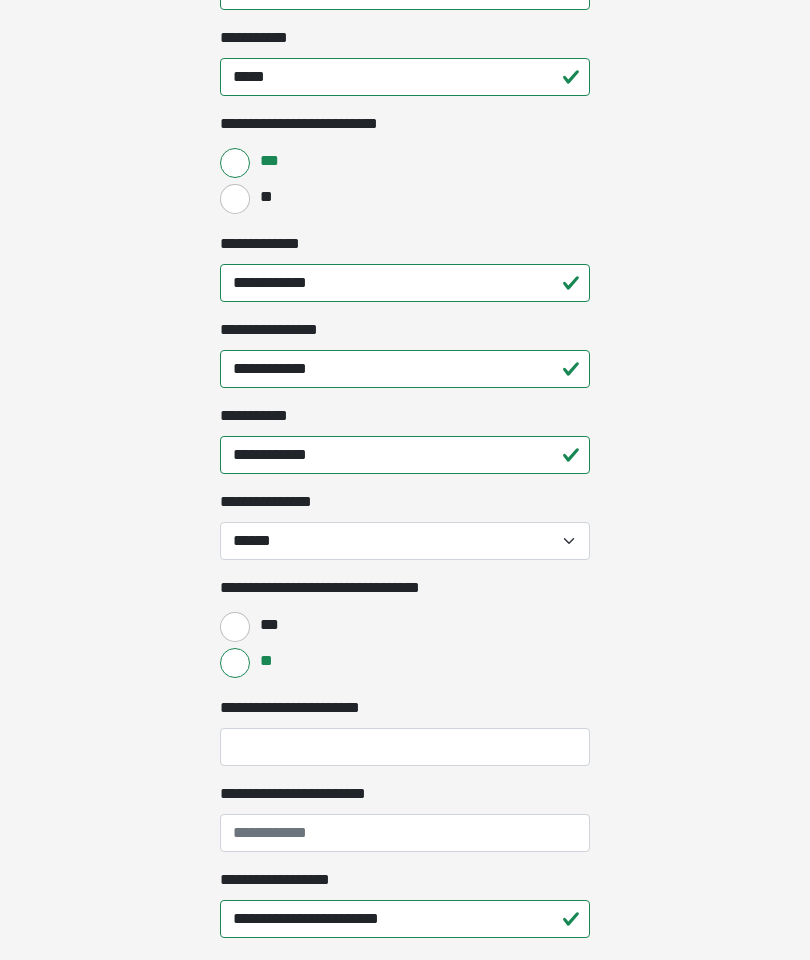 click on "**********" at bounding box center (405, 748) 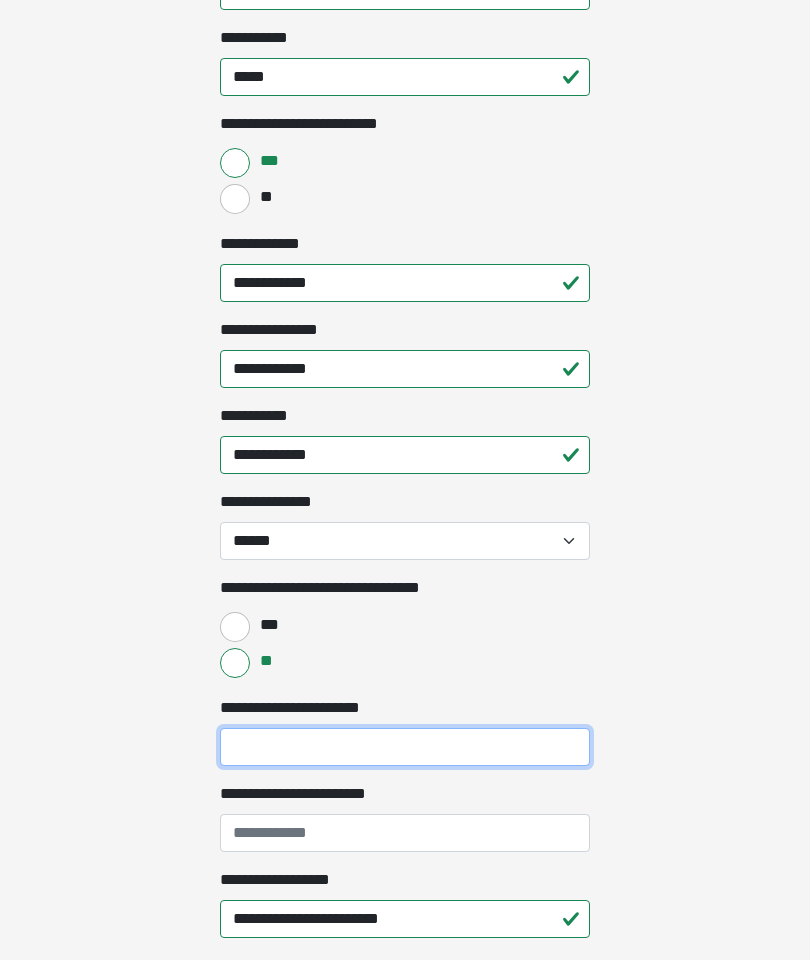 scroll, scrollTop: 1106, scrollLeft: 0, axis: vertical 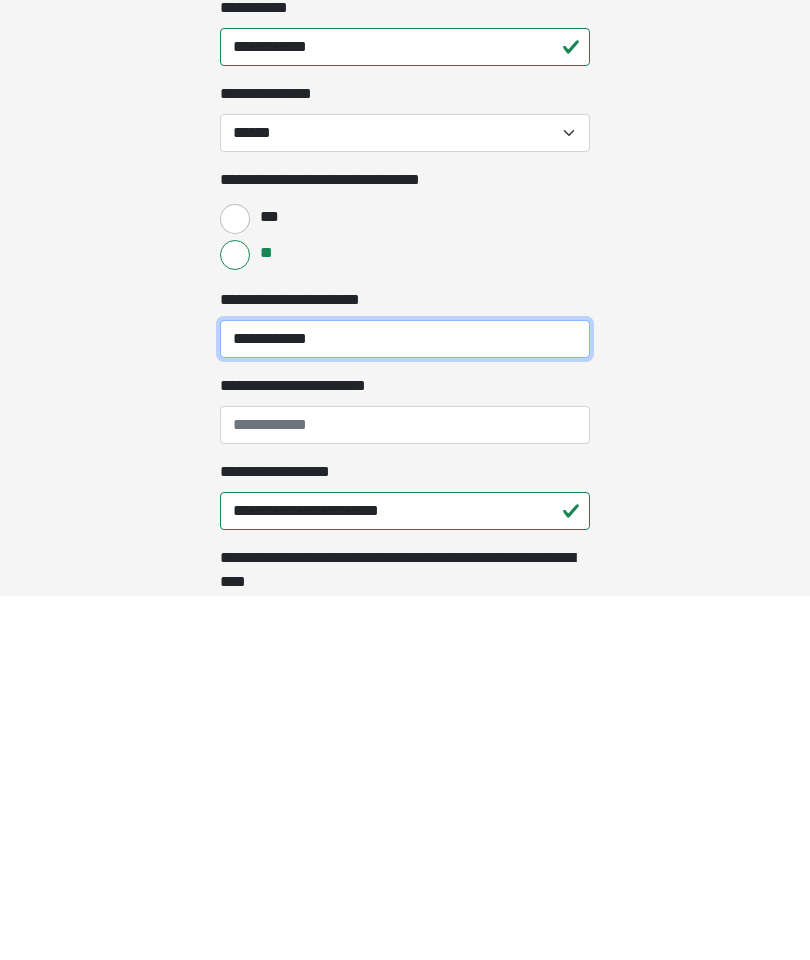 type on "**********" 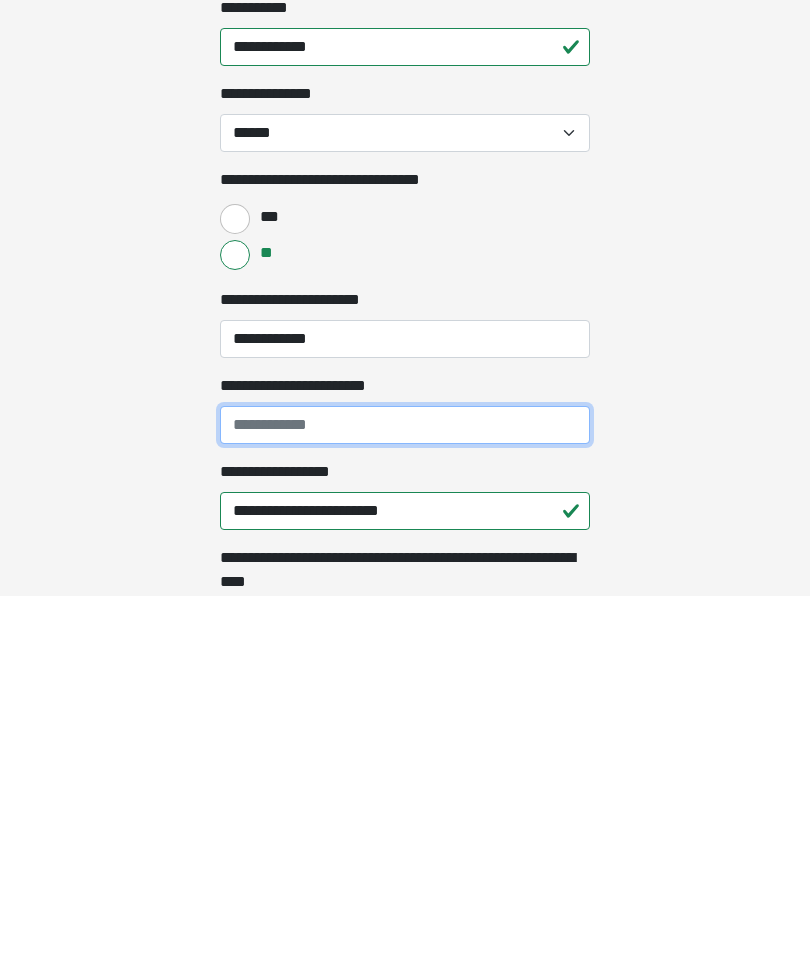 click on "**********" at bounding box center (405, 789) 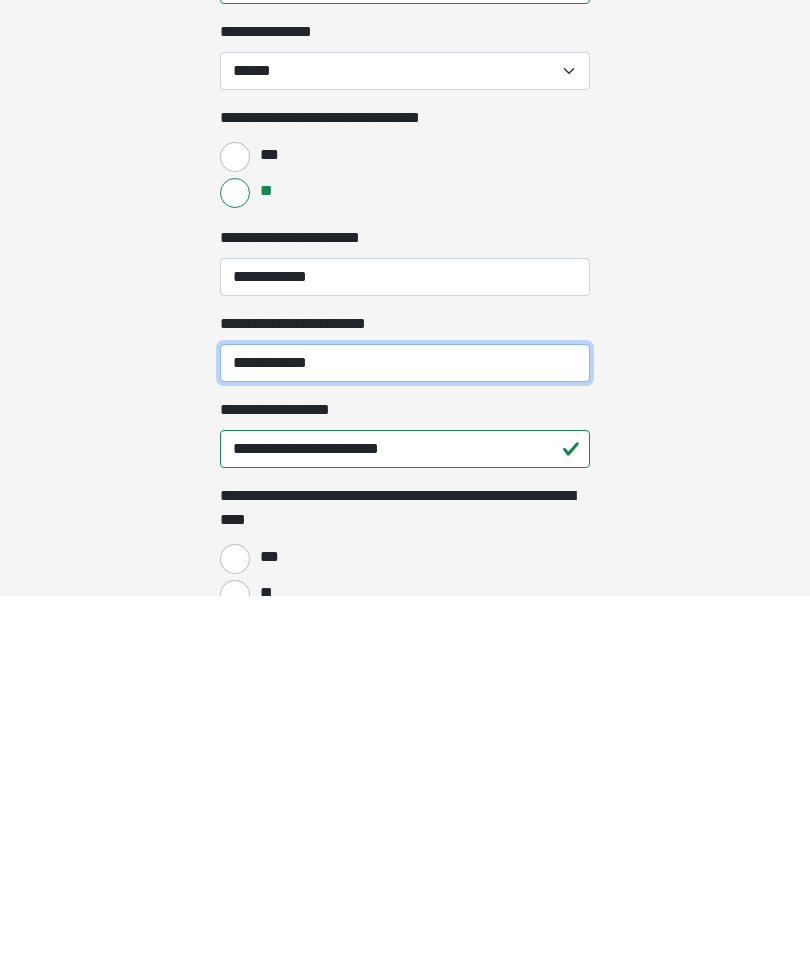 scroll, scrollTop: 1169, scrollLeft: 0, axis: vertical 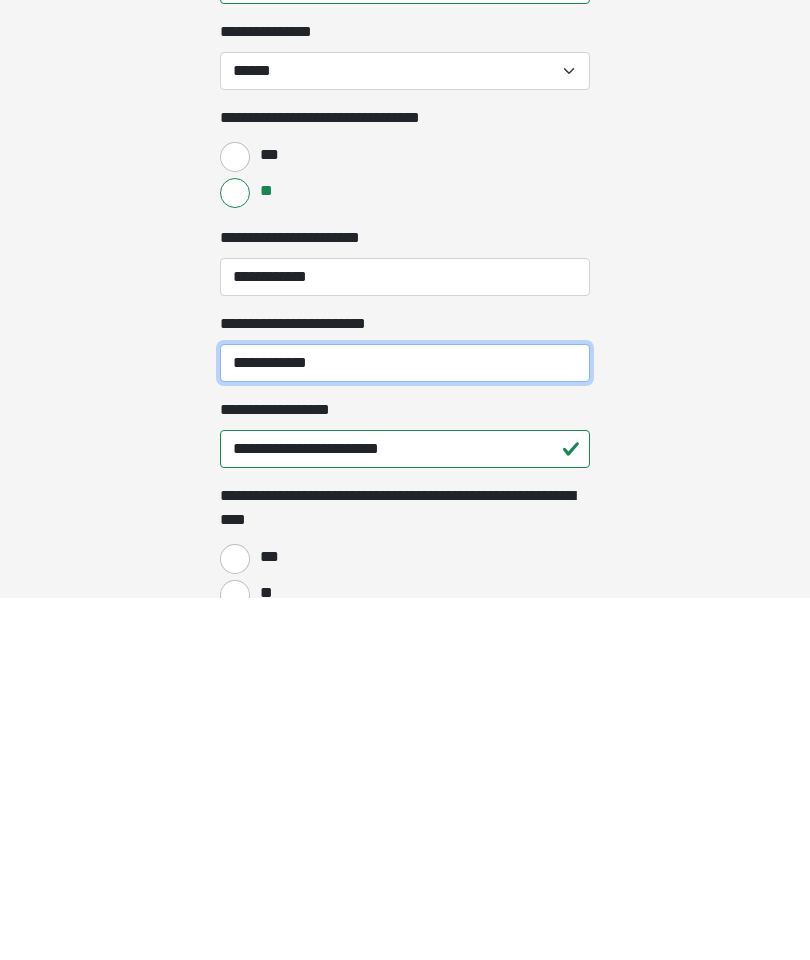 type on "**********" 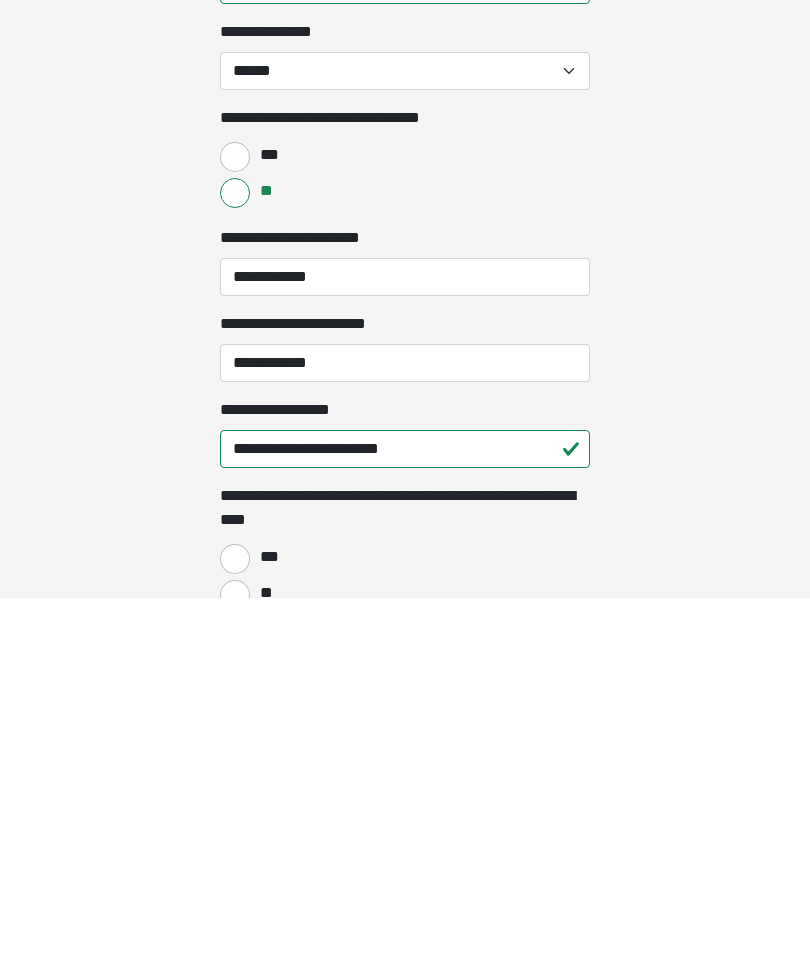 click on "**********" at bounding box center [405, 812] 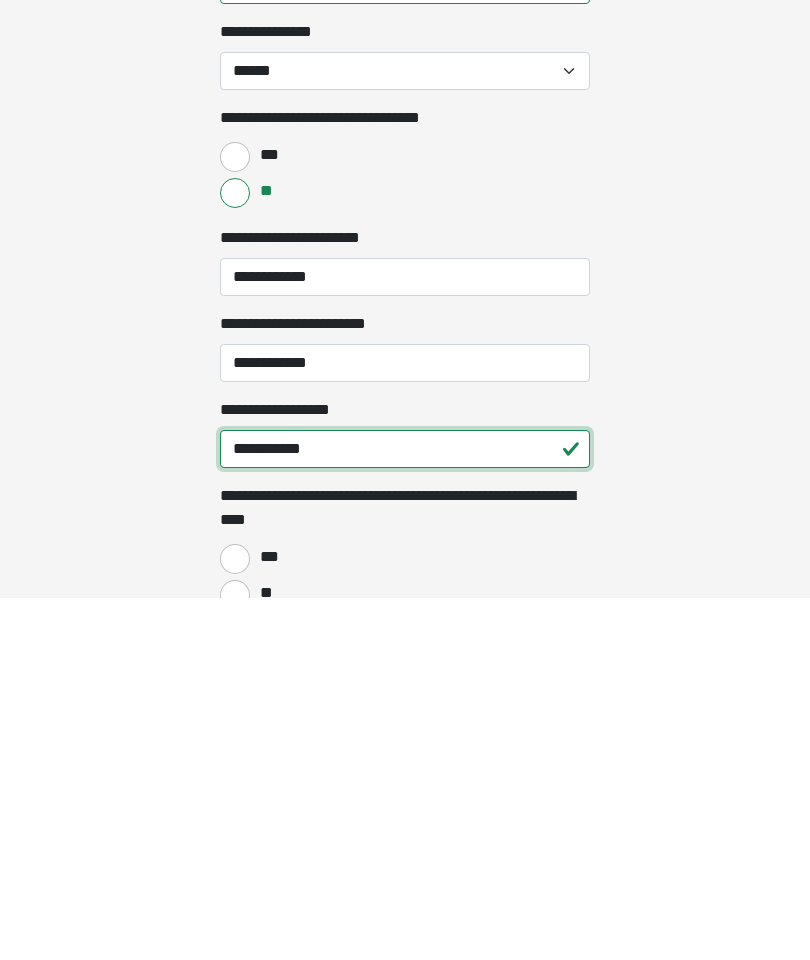 click on "**********" at bounding box center (405, 812) 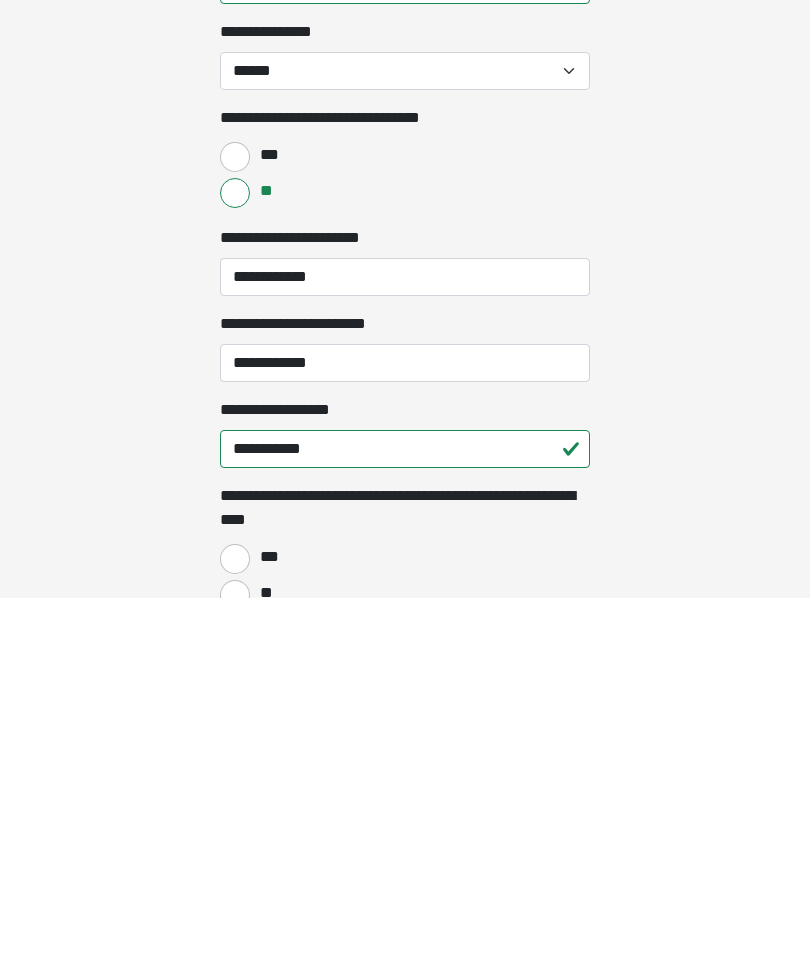 click on "**********" at bounding box center [405, -689] 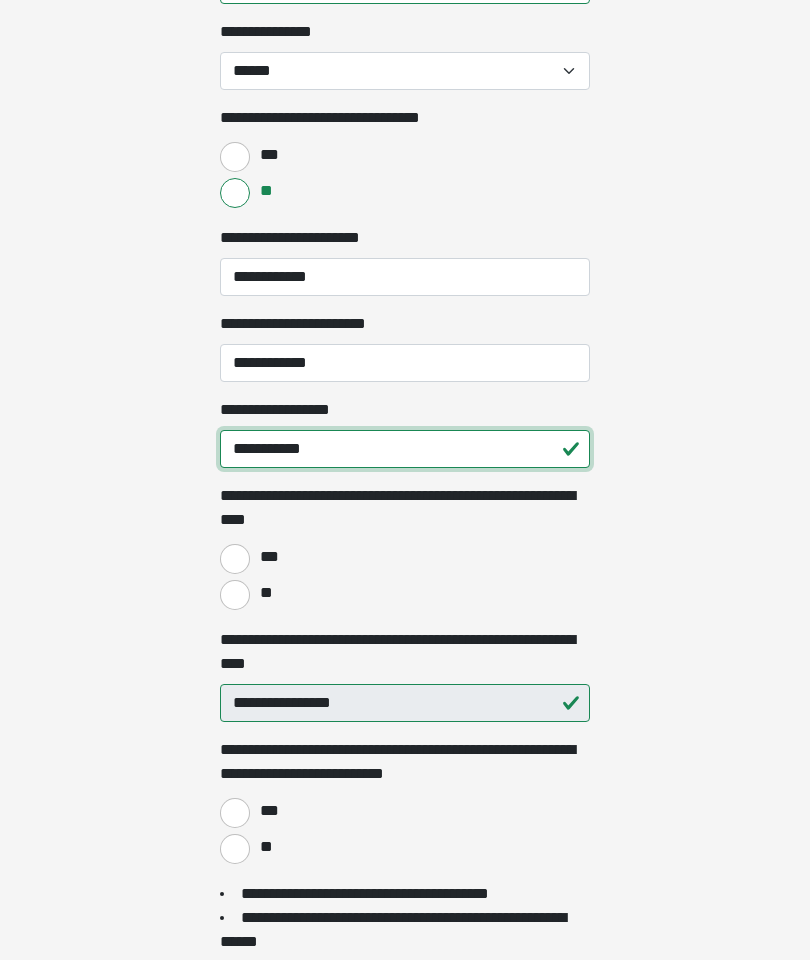 click on "**********" at bounding box center (405, 449) 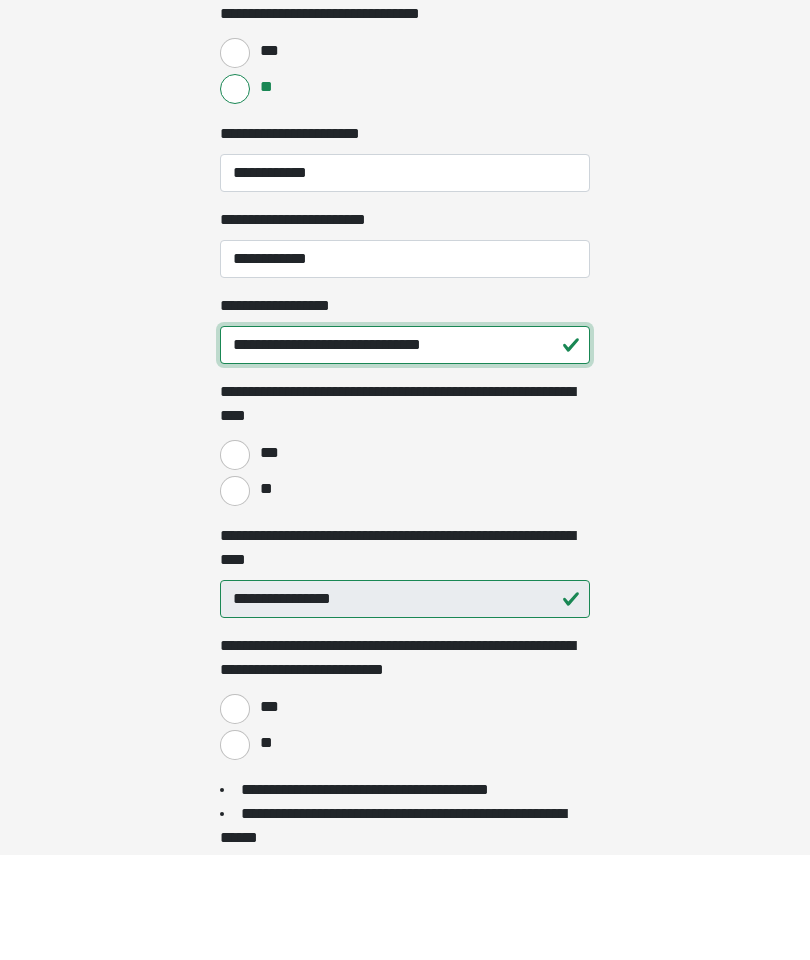 type on "**********" 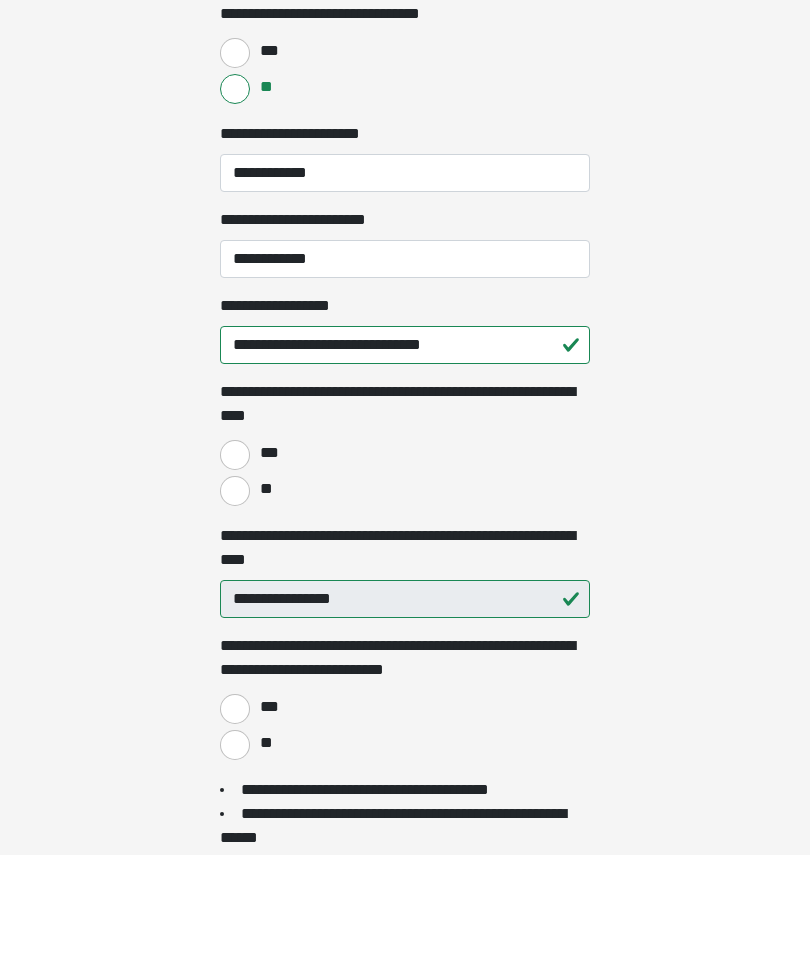 click on "**" at bounding box center (235, 596) 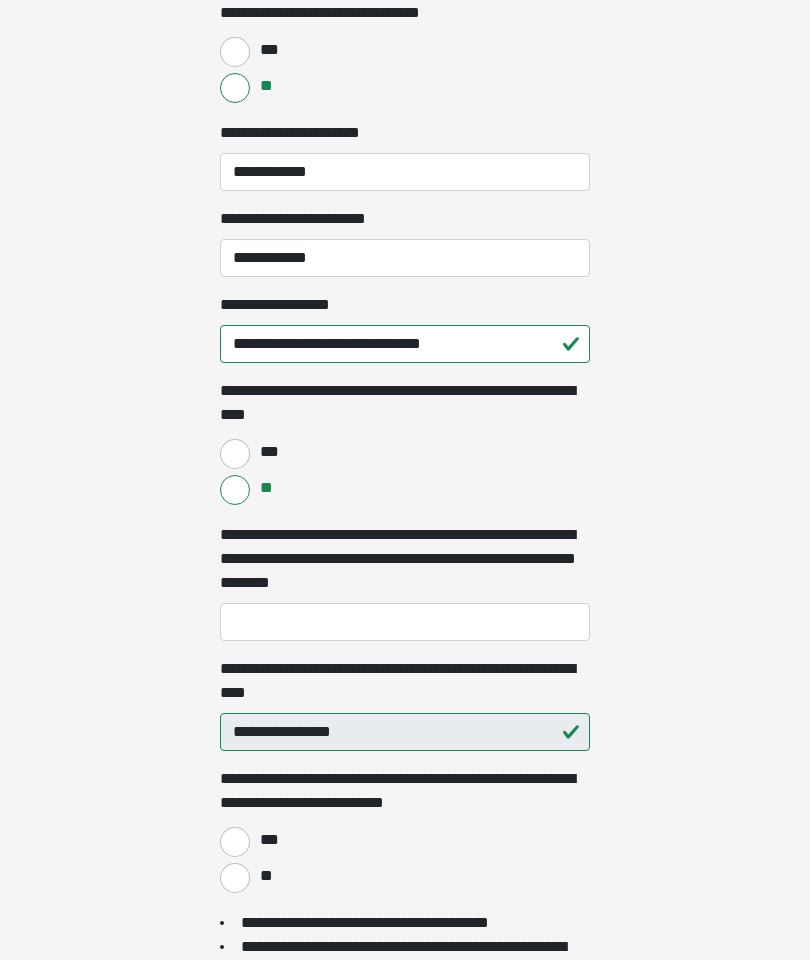 click on "***" at bounding box center (235, 454) 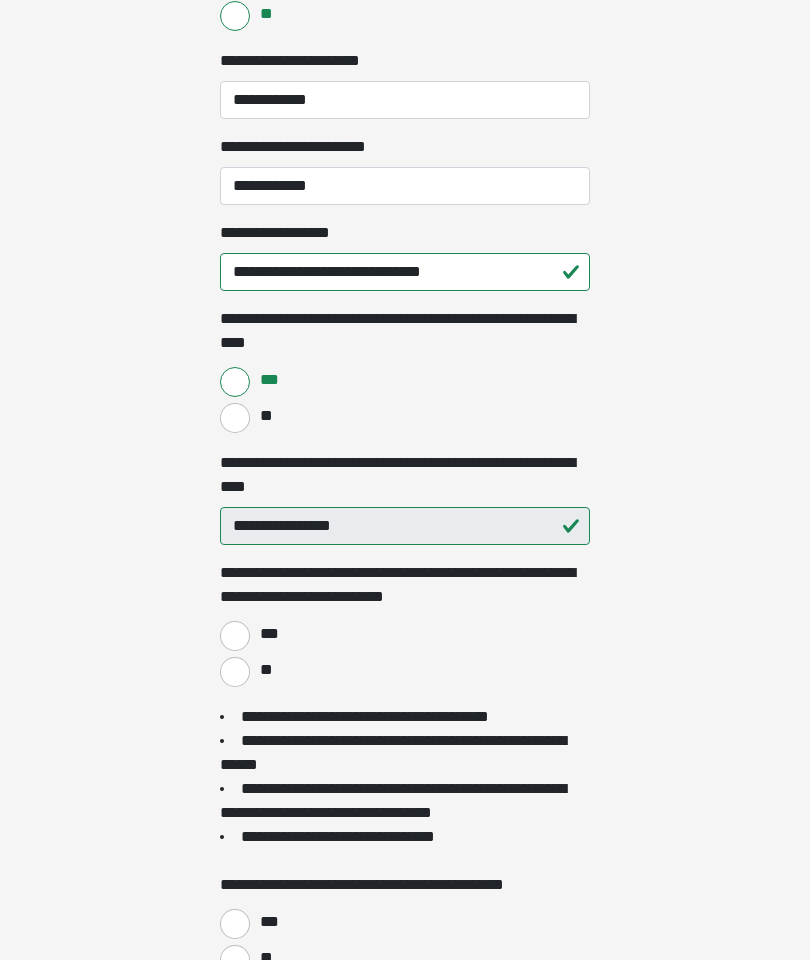 scroll, scrollTop: 1760, scrollLeft: 0, axis: vertical 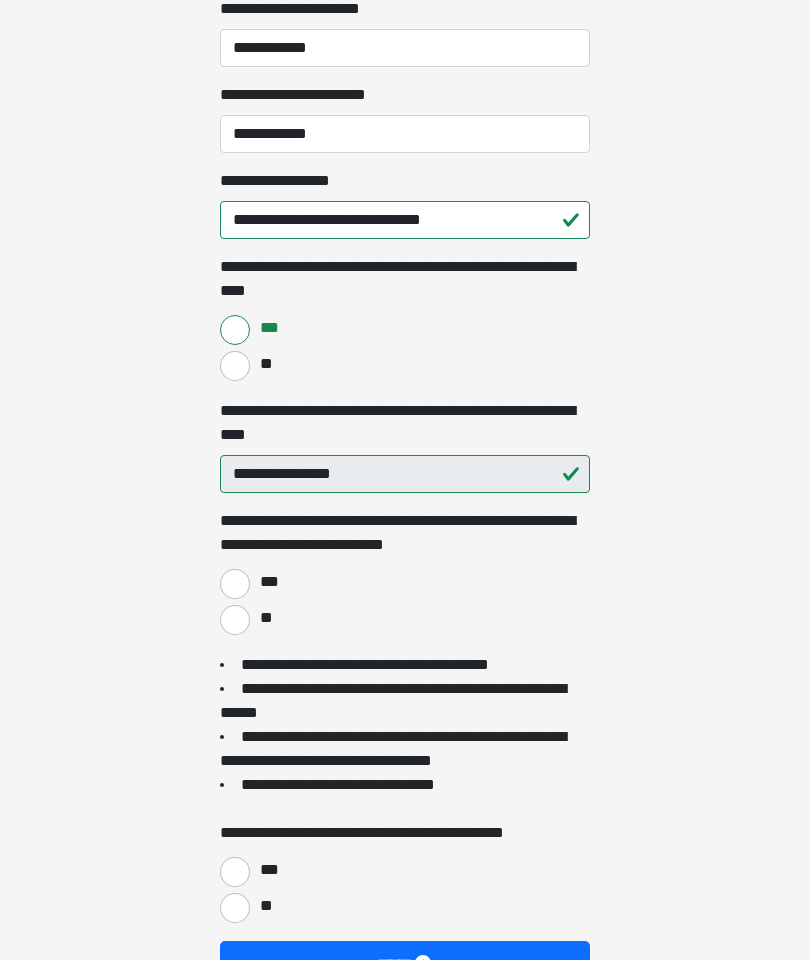 click on "**" at bounding box center [235, 621] 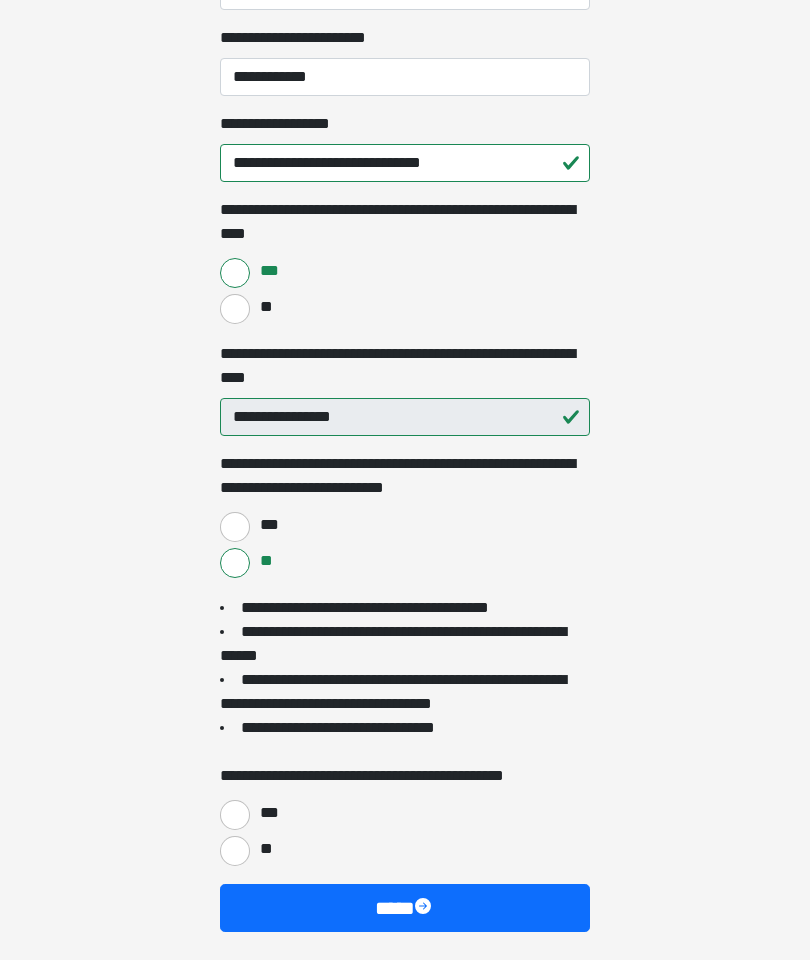scroll, scrollTop: 1813, scrollLeft: 0, axis: vertical 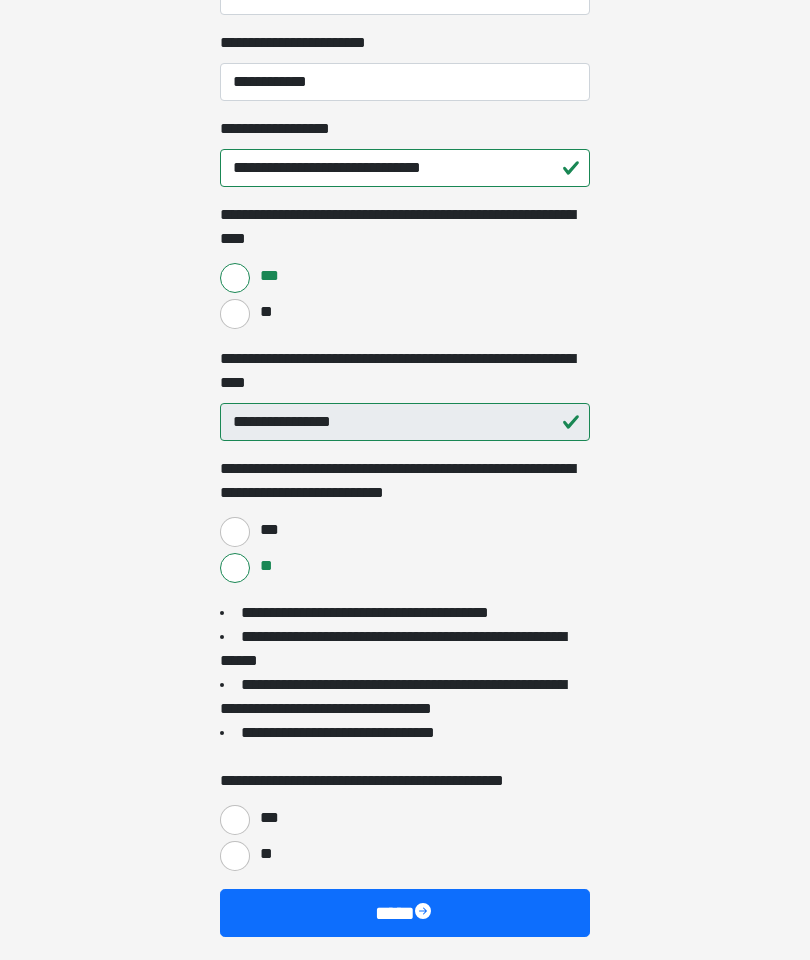 click on "***" at bounding box center (235, 820) 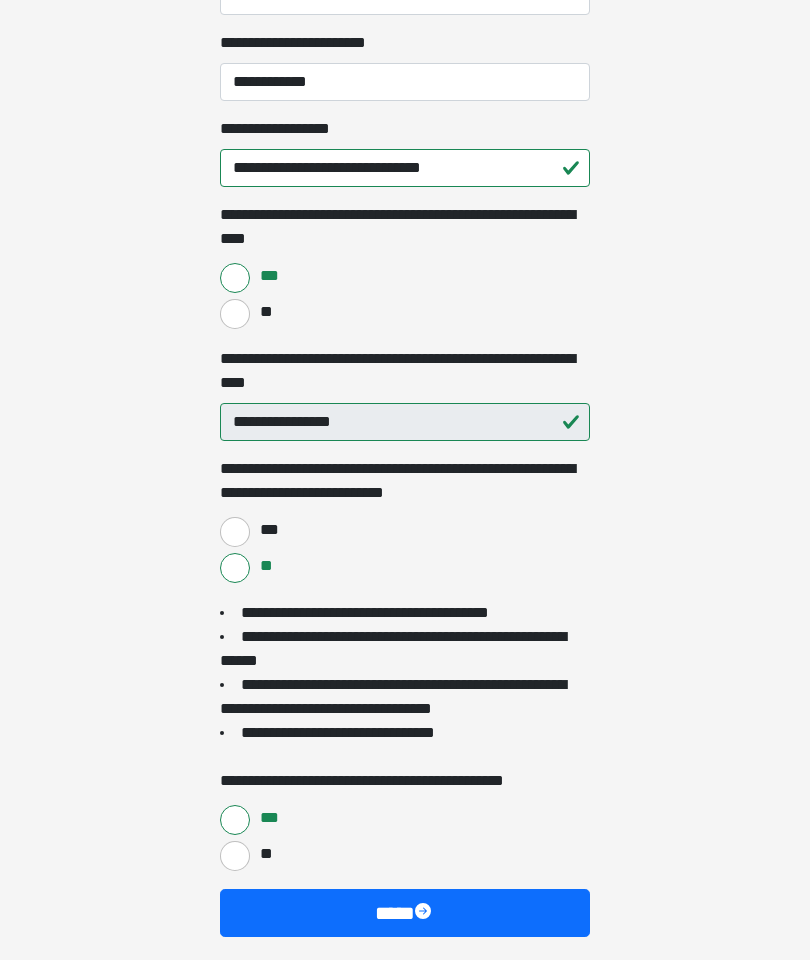 click on "****" at bounding box center [405, 913] 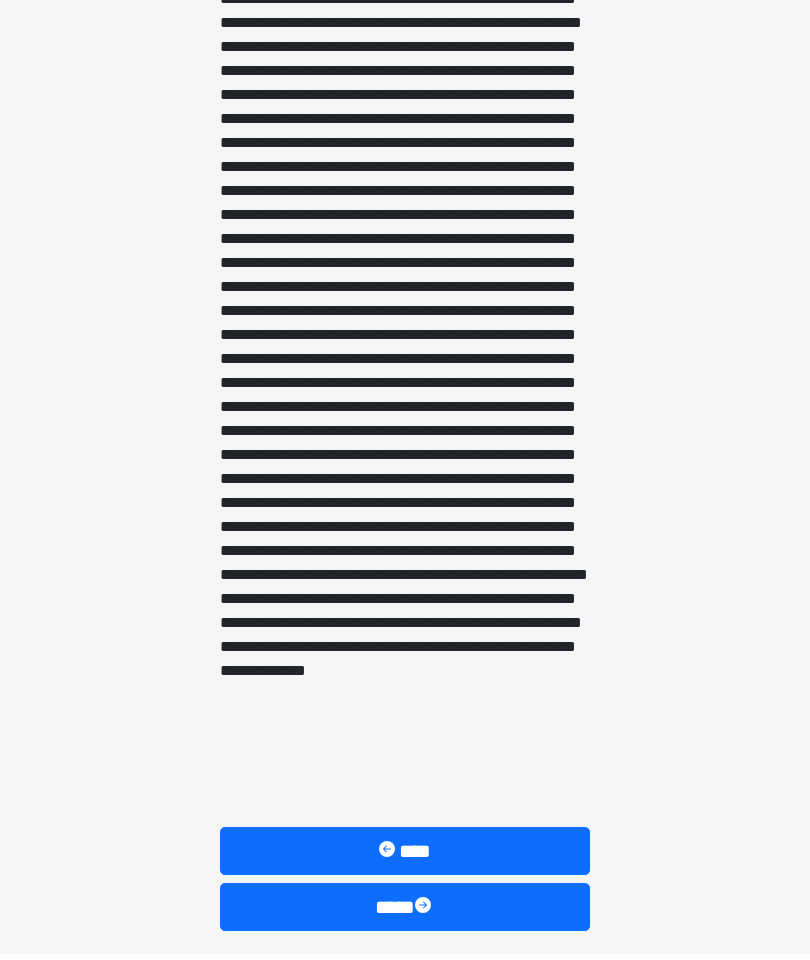 scroll, scrollTop: 863, scrollLeft: 0, axis: vertical 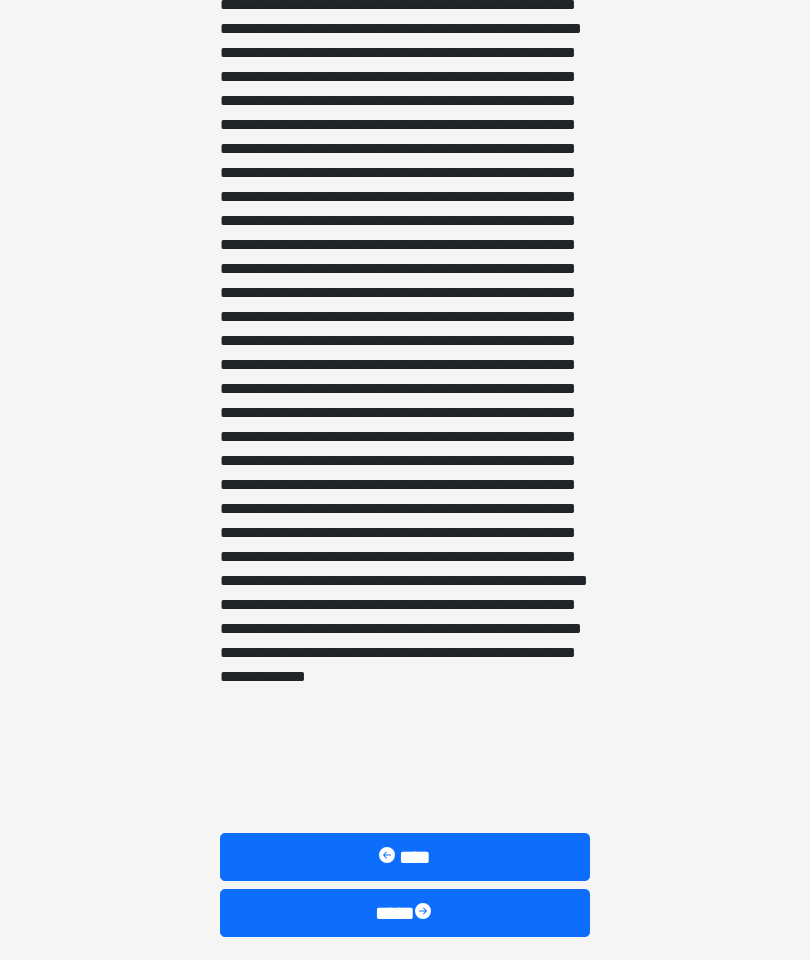 click at bounding box center [405, 173] 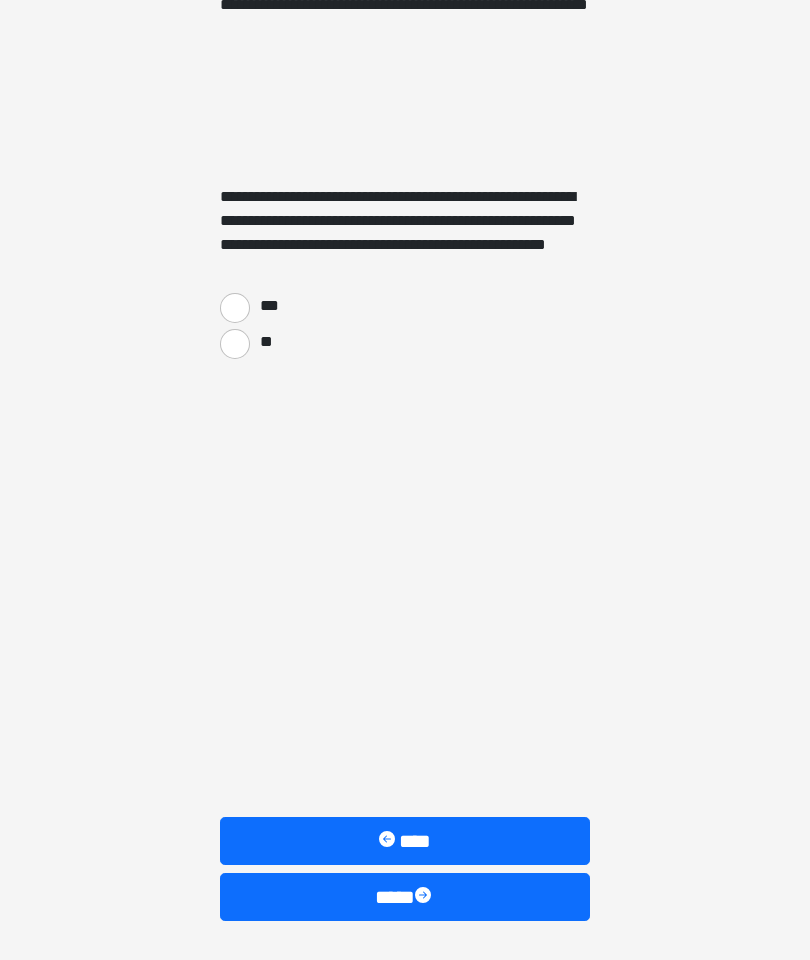 scroll, scrollTop: 431, scrollLeft: 0, axis: vertical 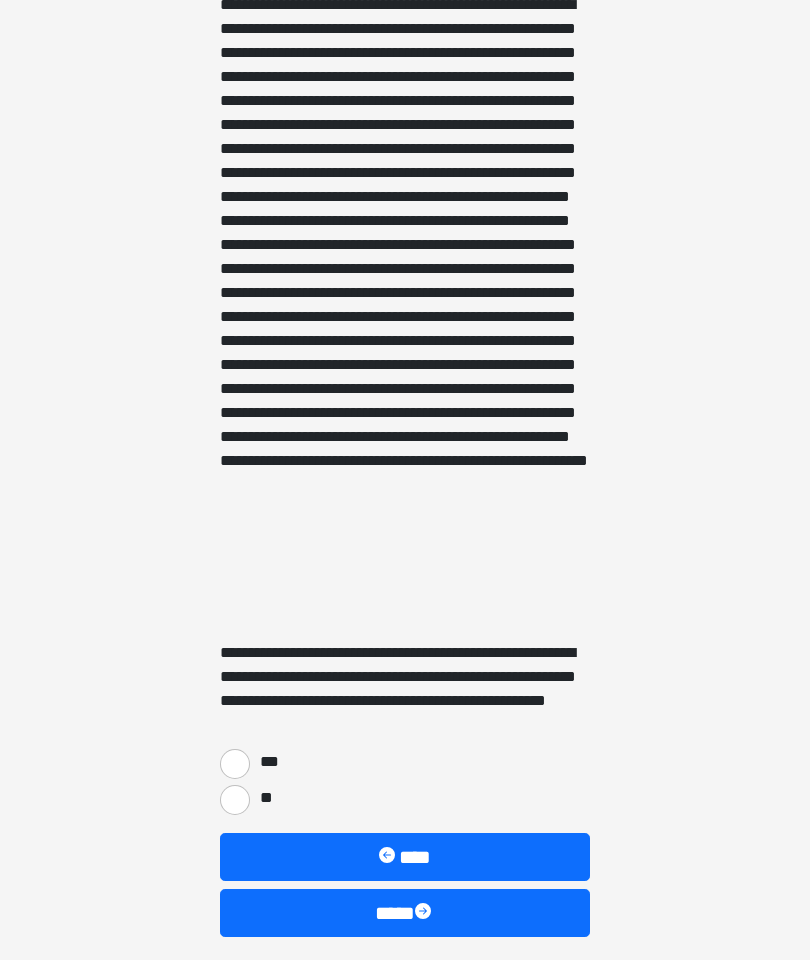 click on "**" at bounding box center (265, 798) 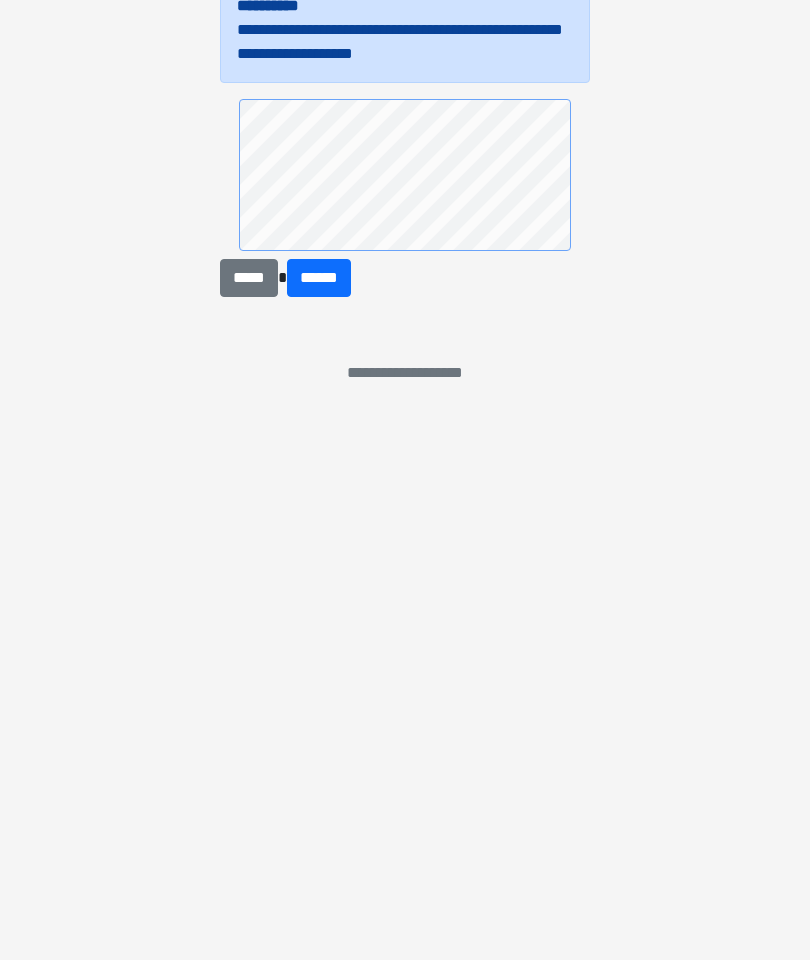 scroll, scrollTop: 0, scrollLeft: 0, axis: both 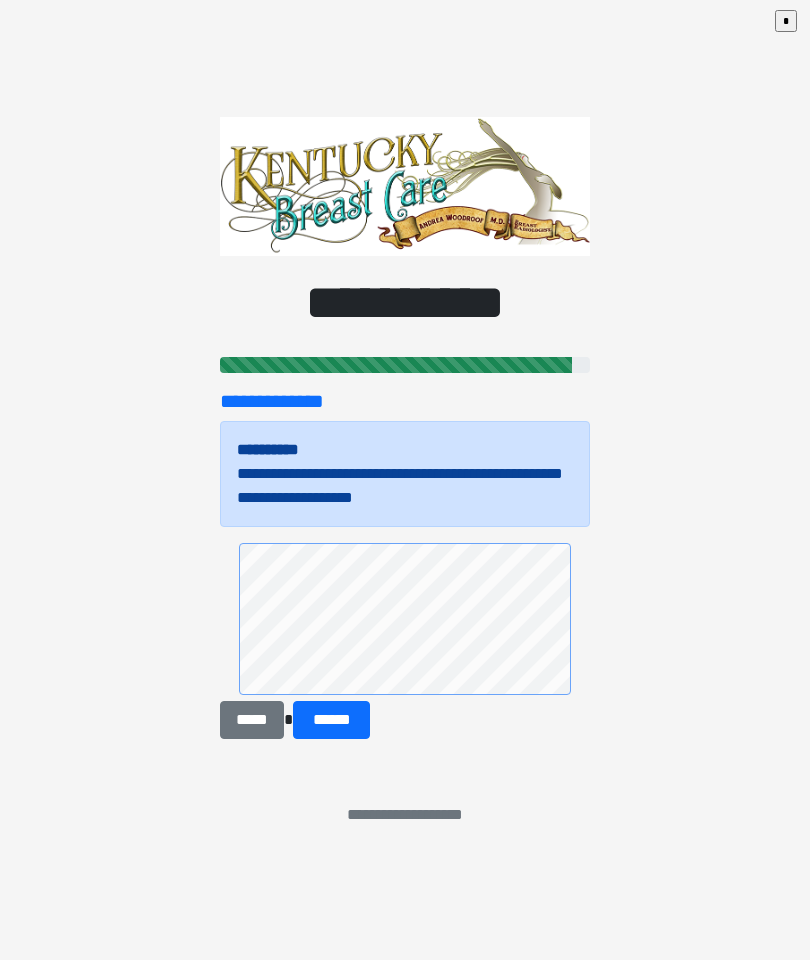 click on "******" at bounding box center [331, 720] 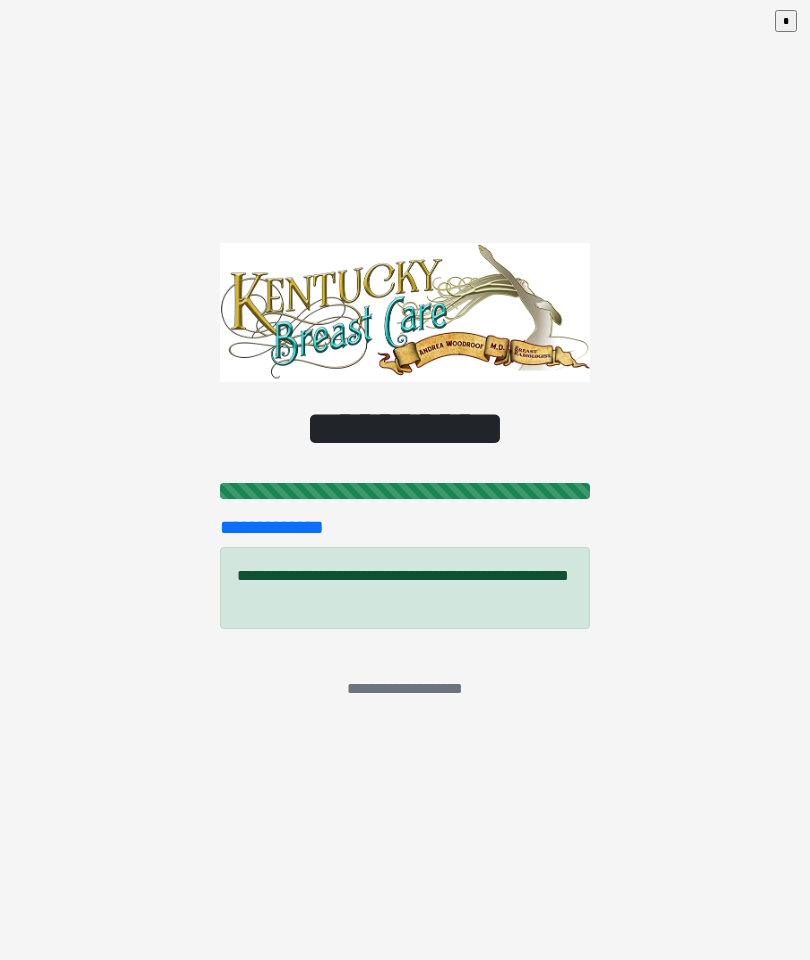 click on "**********" at bounding box center [405, 480] 